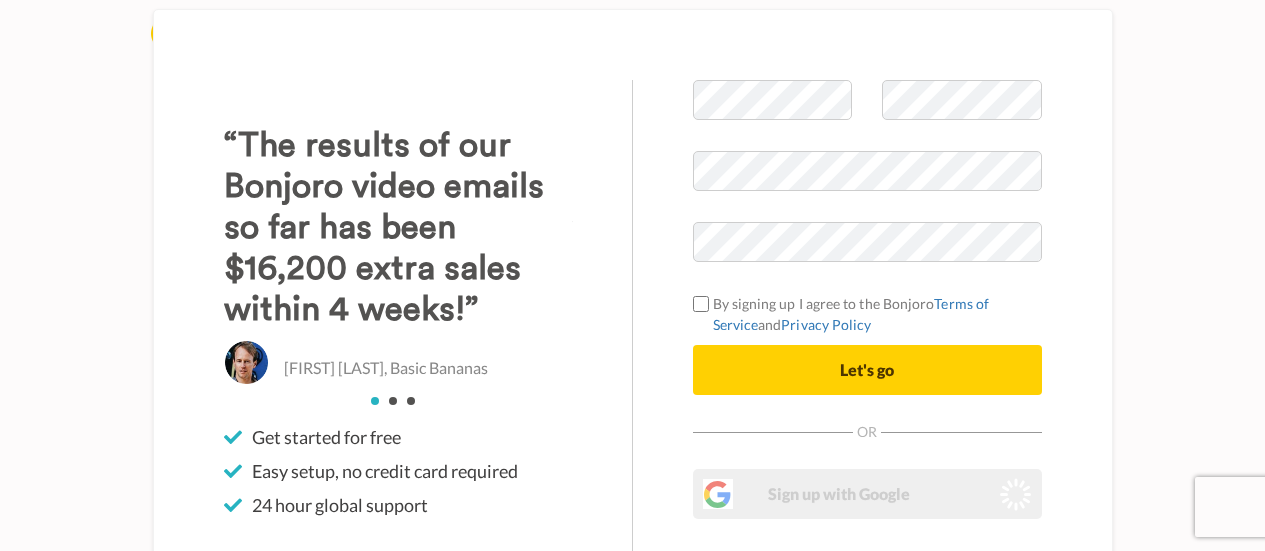 scroll, scrollTop: 90, scrollLeft: 0, axis: vertical 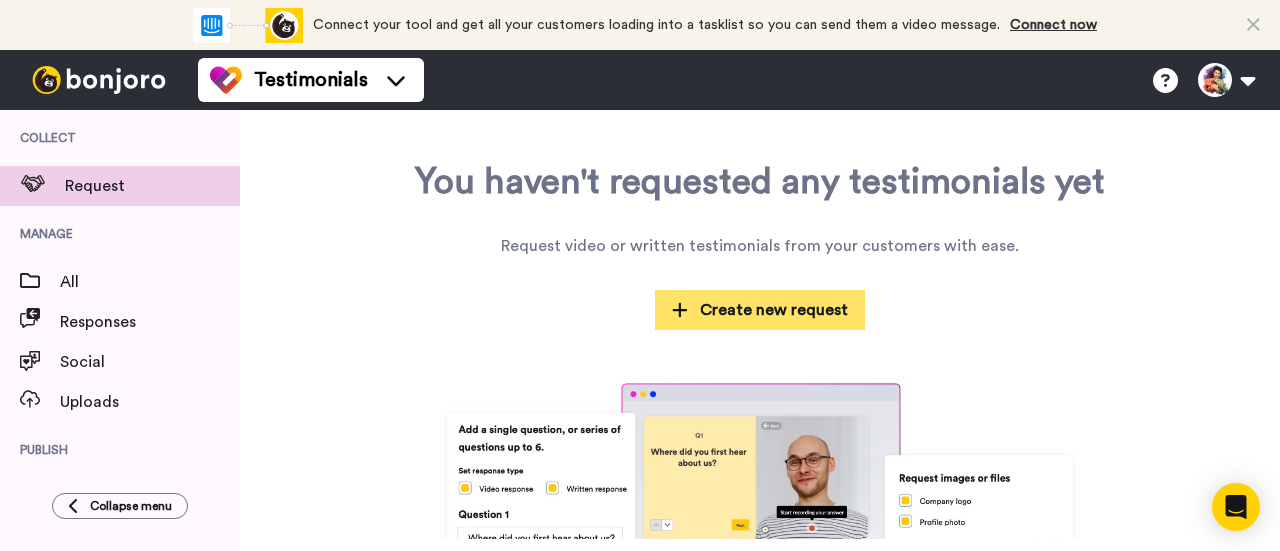 click on "Create new request" at bounding box center [760, 310] 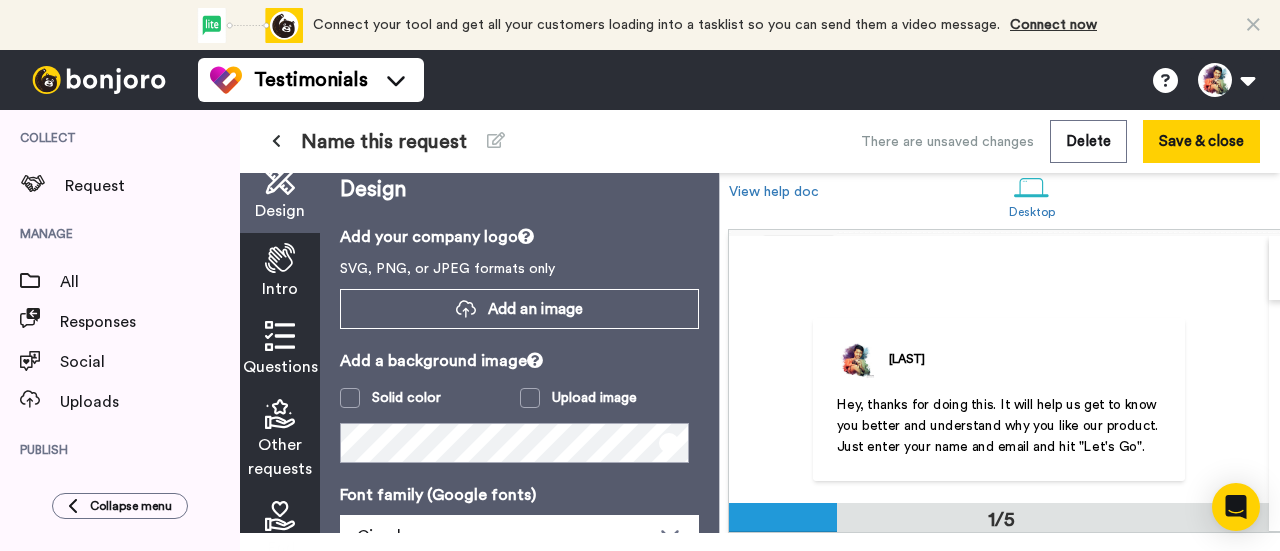 scroll, scrollTop: 19, scrollLeft: 0, axis: vertical 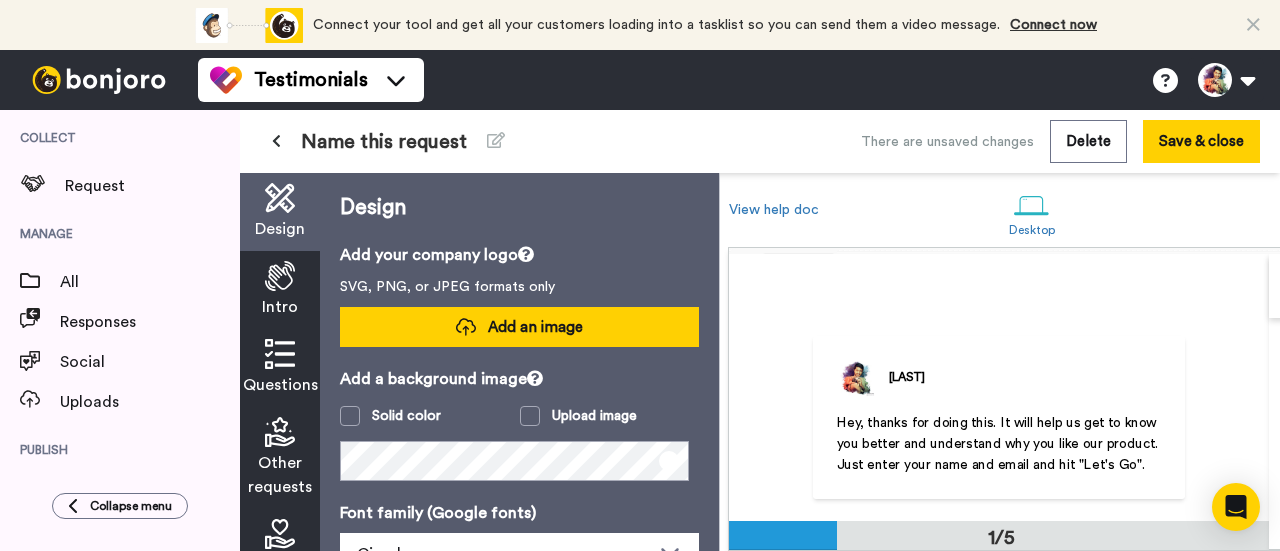 click at bounding box center (466, 327) 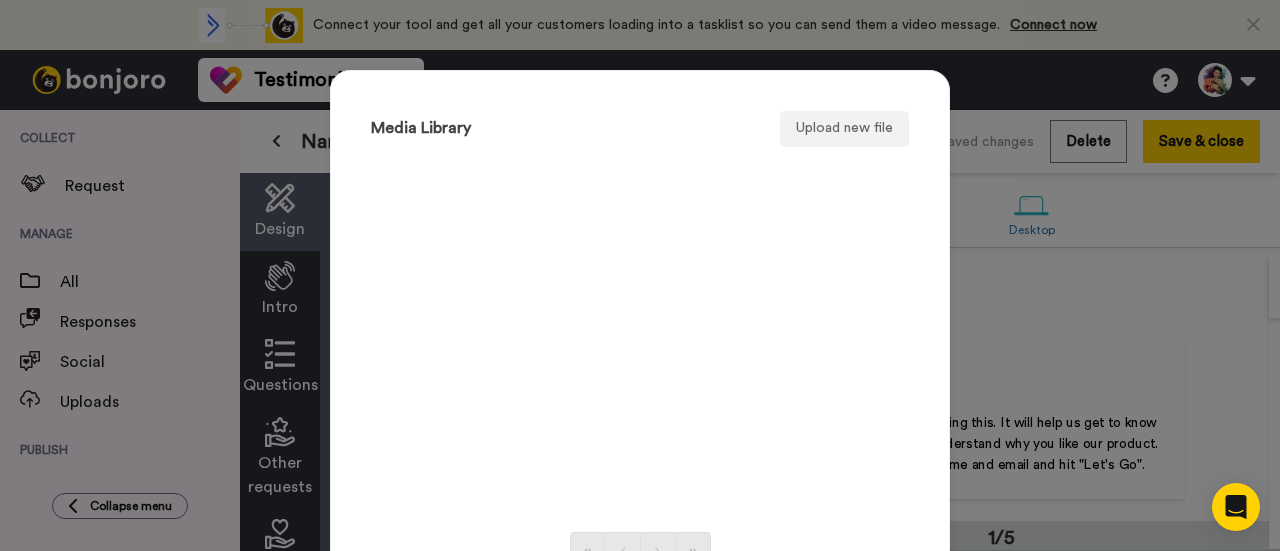 click on "Media Library  Upload new file « ⟨ ⟩ » Ok" at bounding box center [640, 275] 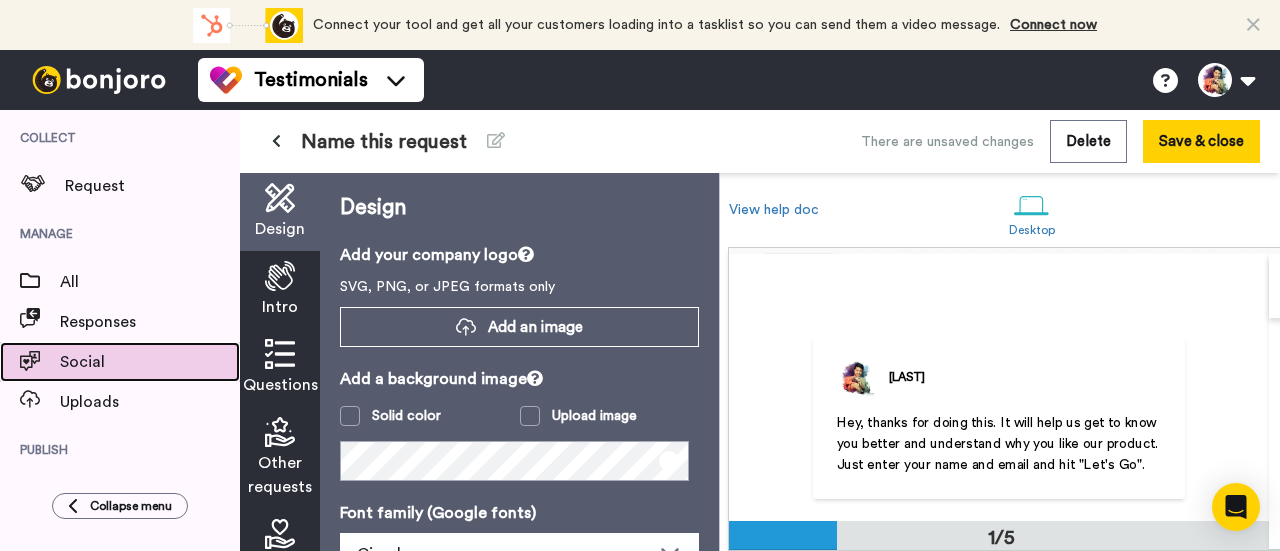 click on "Social" at bounding box center (150, 362) 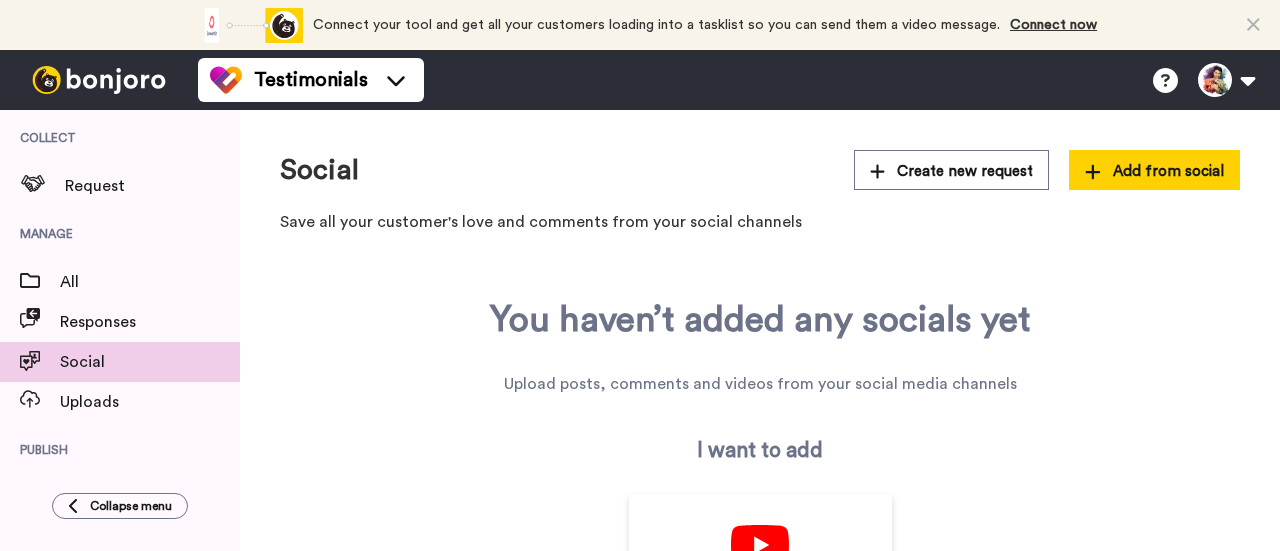 scroll, scrollTop: 0, scrollLeft: 0, axis: both 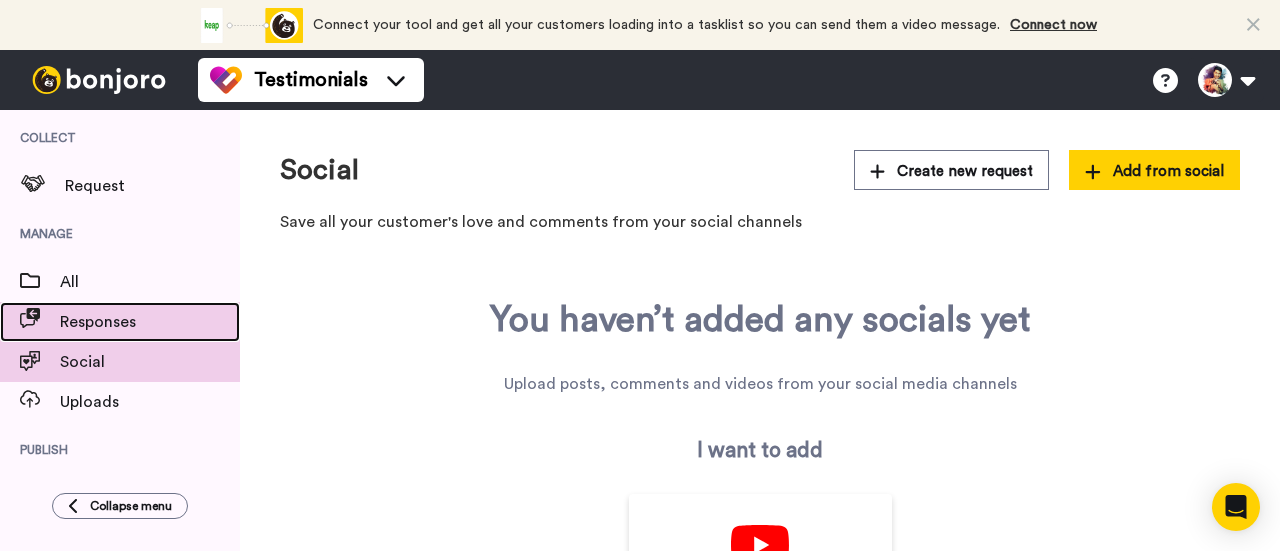 click on "Responses" at bounding box center (150, 322) 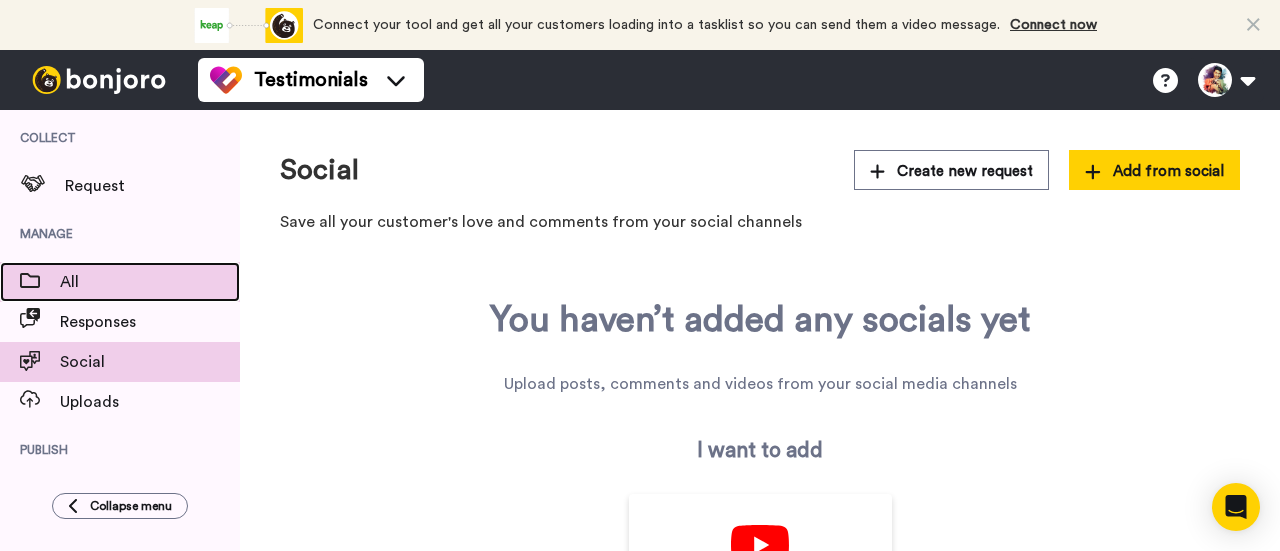 click on "All" at bounding box center (150, 282) 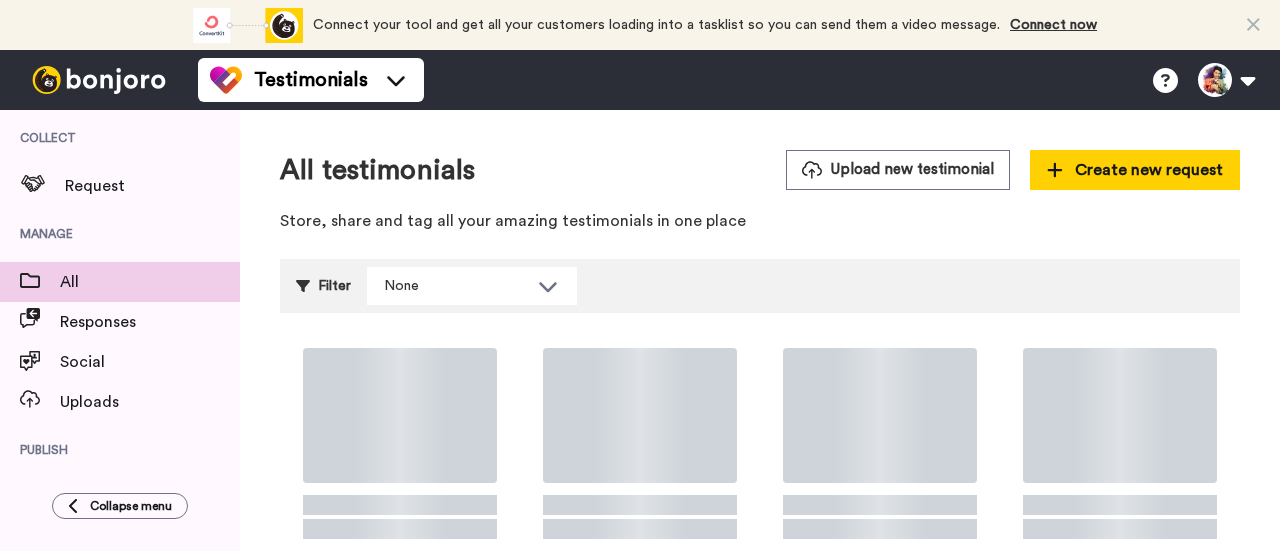 scroll, scrollTop: 0, scrollLeft: 0, axis: both 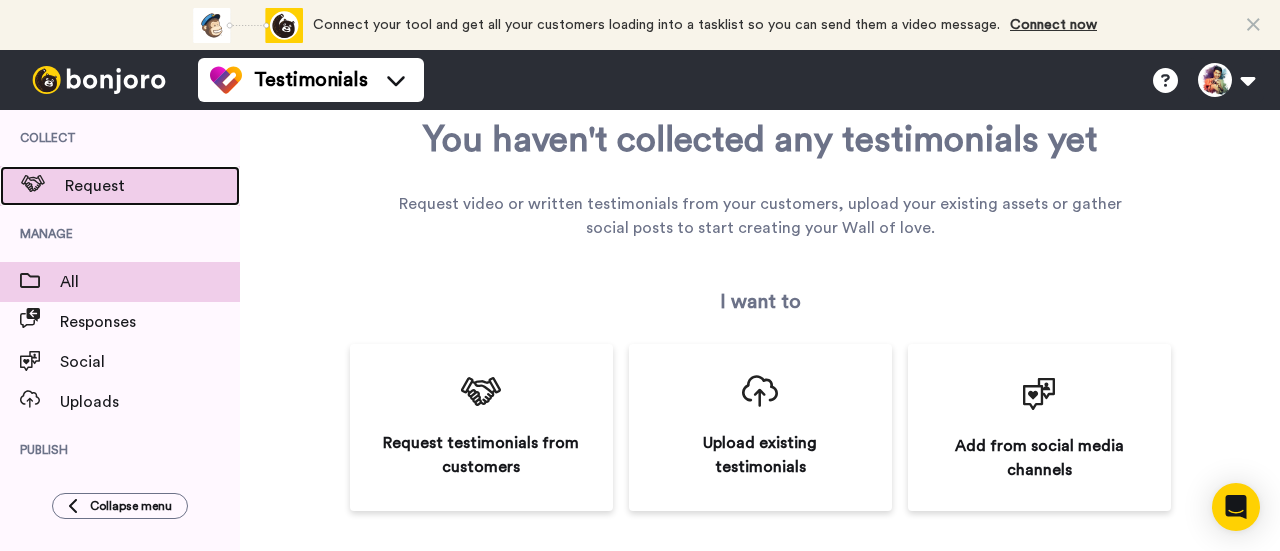 click on "Request" at bounding box center [152, 186] 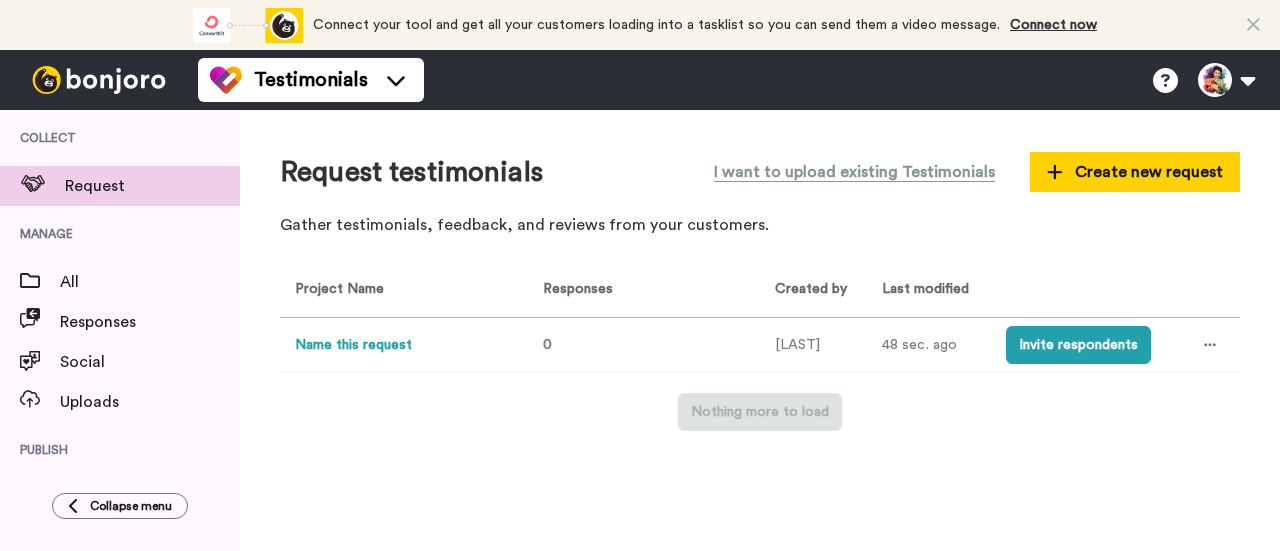 scroll, scrollTop: 0, scrollLeft: 0, axis: both 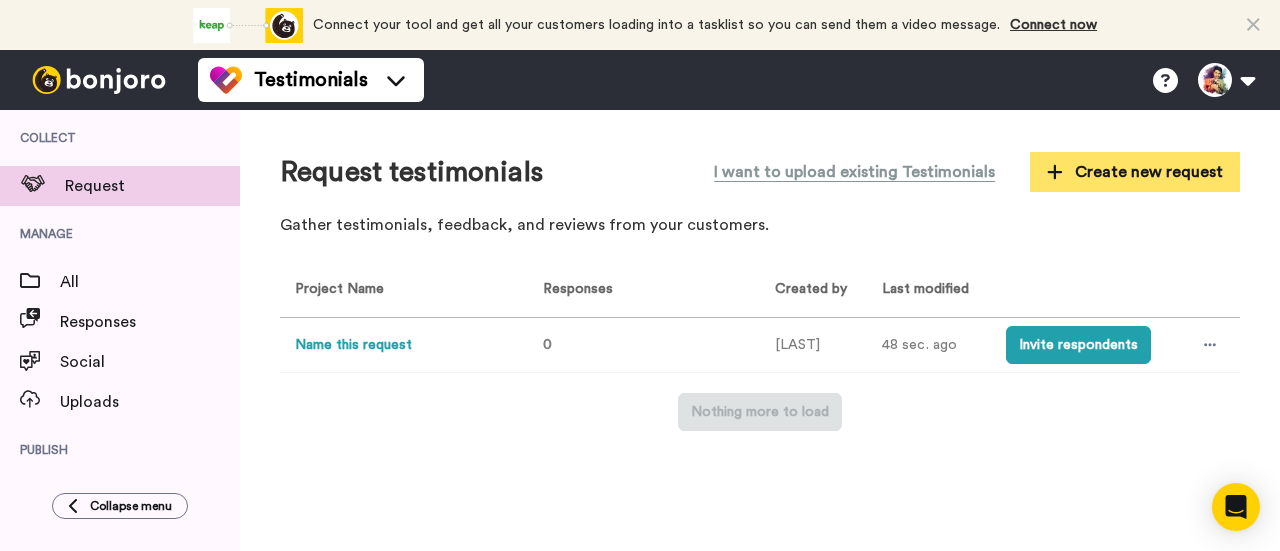 click on "Create new request" at bounding box center (1135, 172) 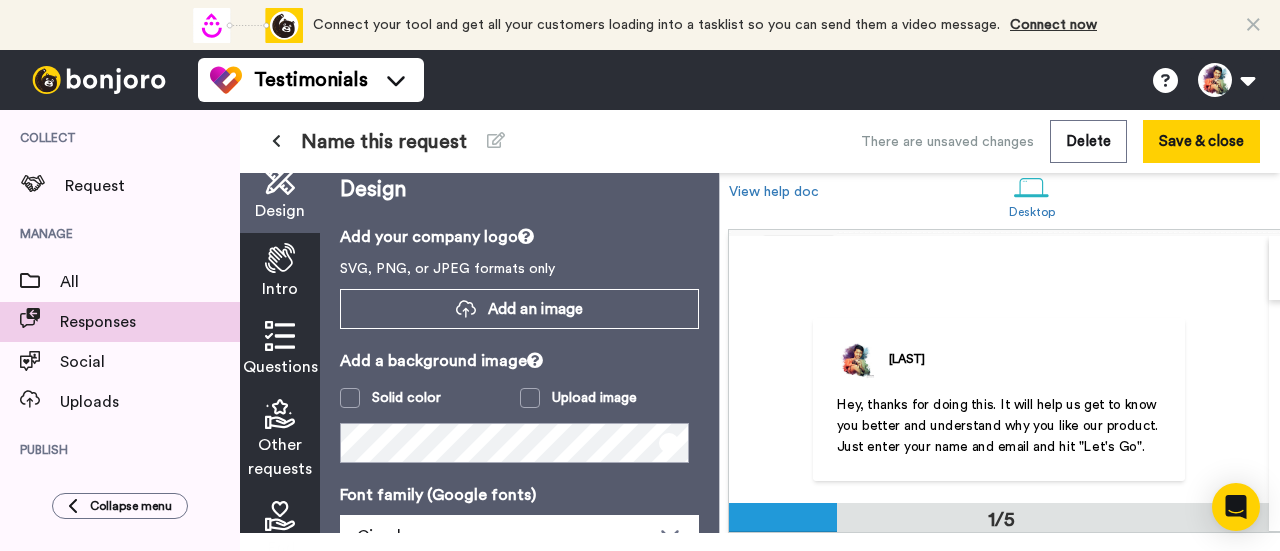 scroll, scrollTop: 19, scrollLeft: 0, axis: vertical 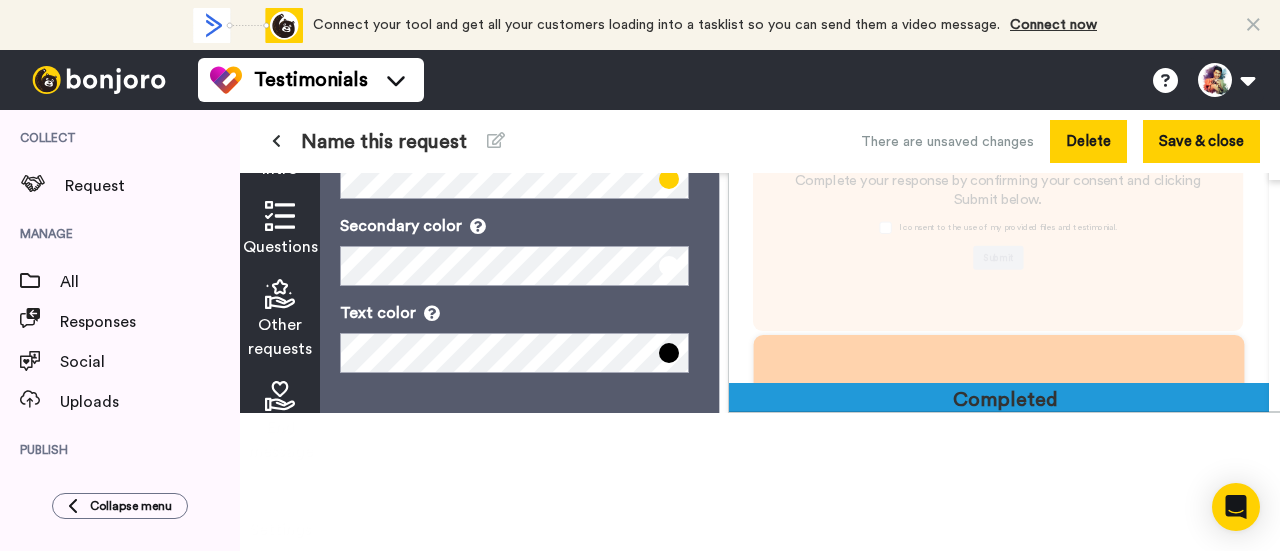 click on "Delete" at bounding box center (1088, 141) 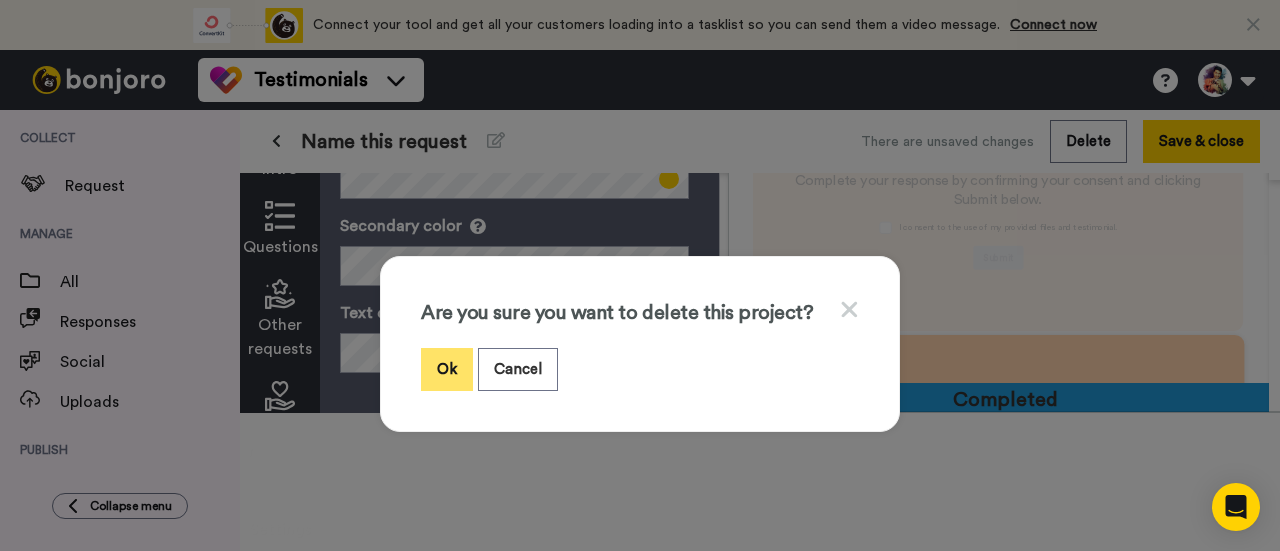 click on "Ok" at bounding box center [447, 369] 